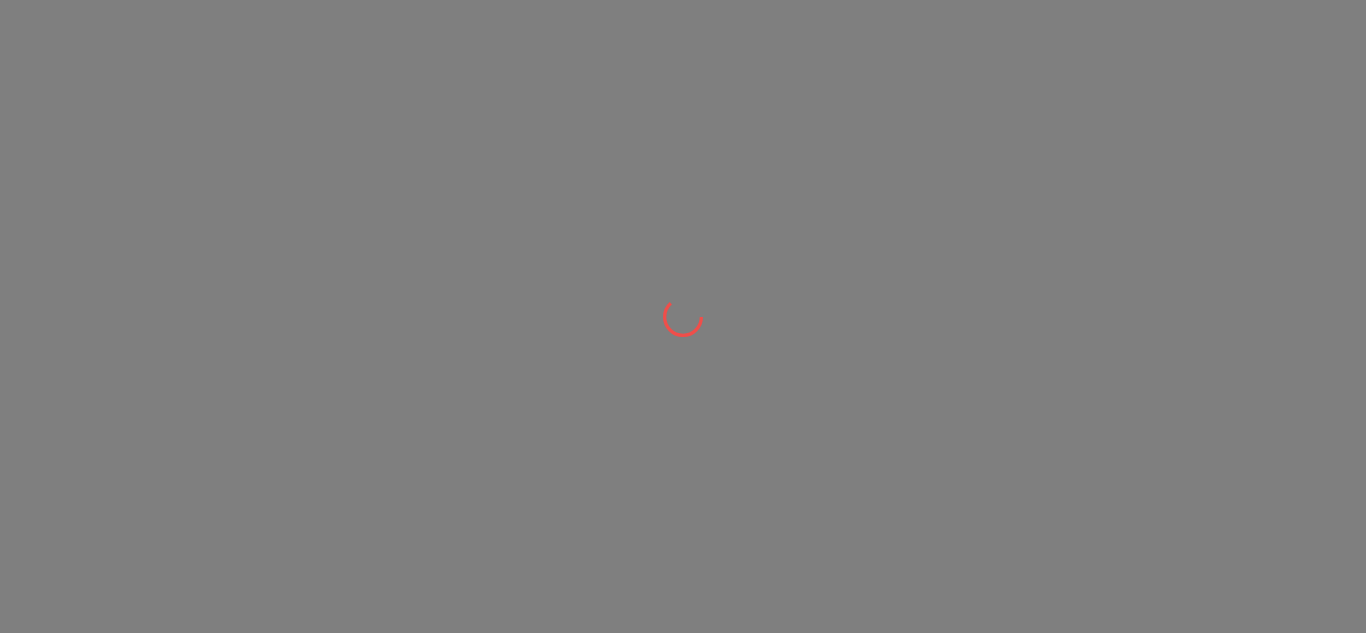 scroll, scrollTop: 0, scrollLeft: 0, axis: both 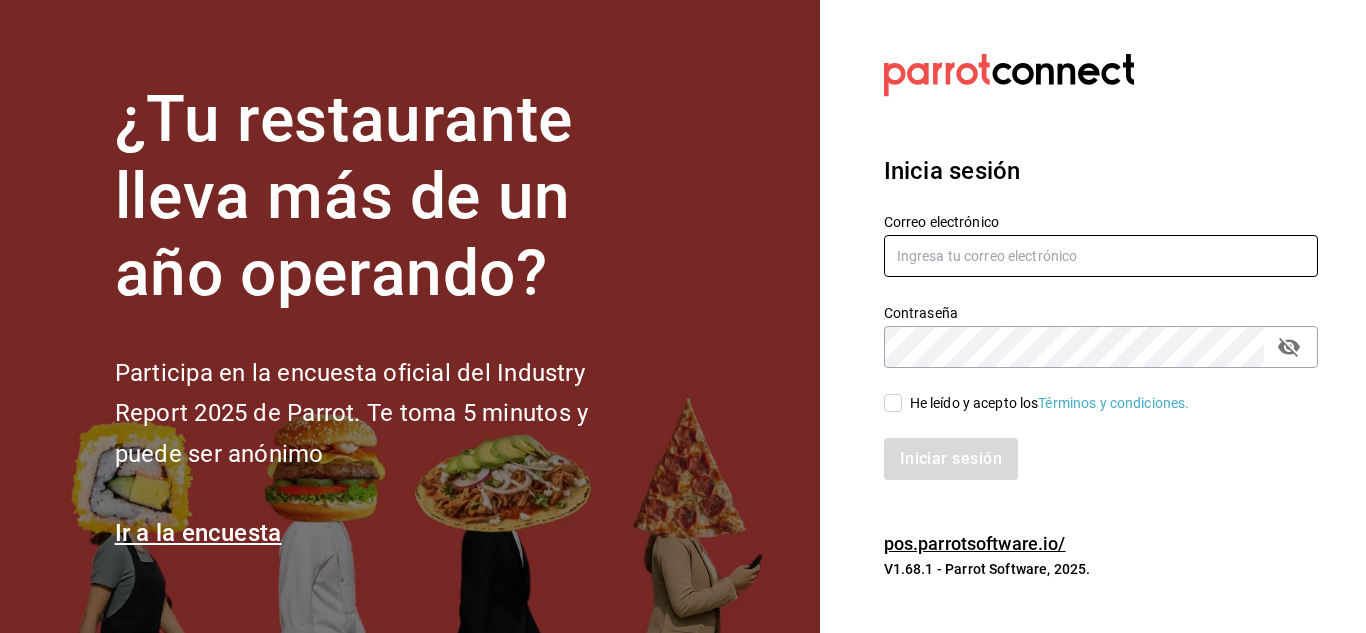 type on "deanbaez91@gmail.com" 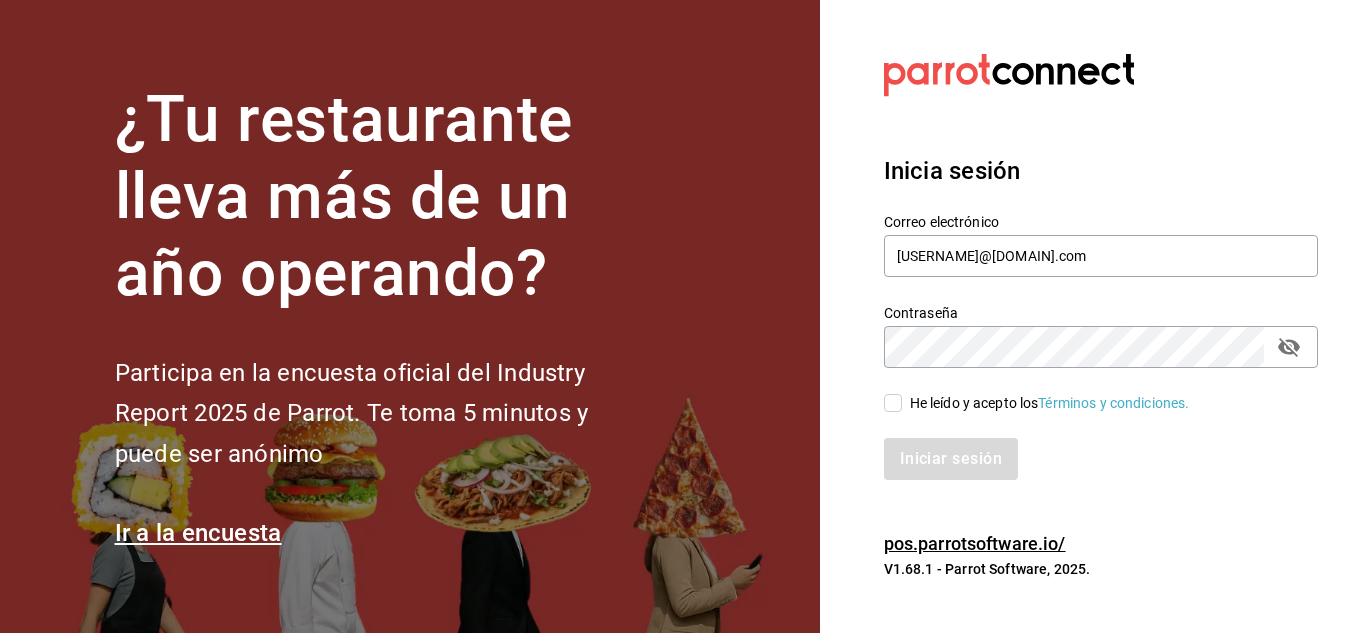 click on "He leído y acepto los  Términos y condiciones." at bounding box center (893, 403) 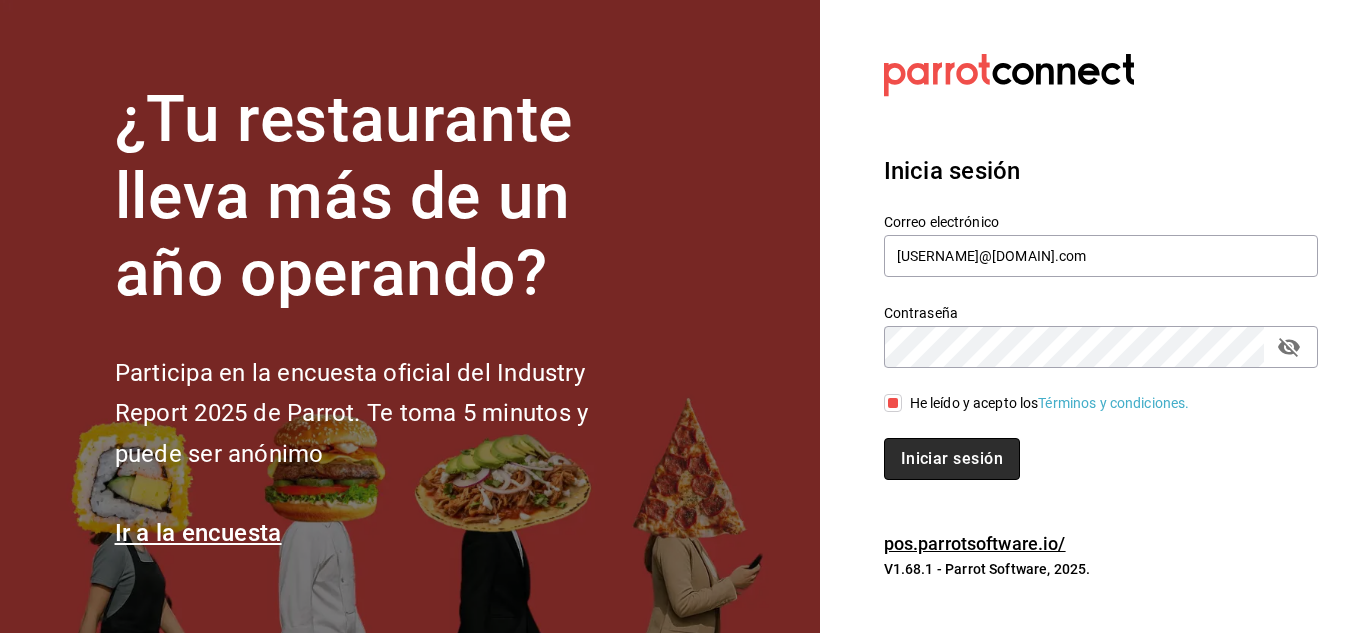 click on "Iniciar sesión" at bounding box center (952, 459) 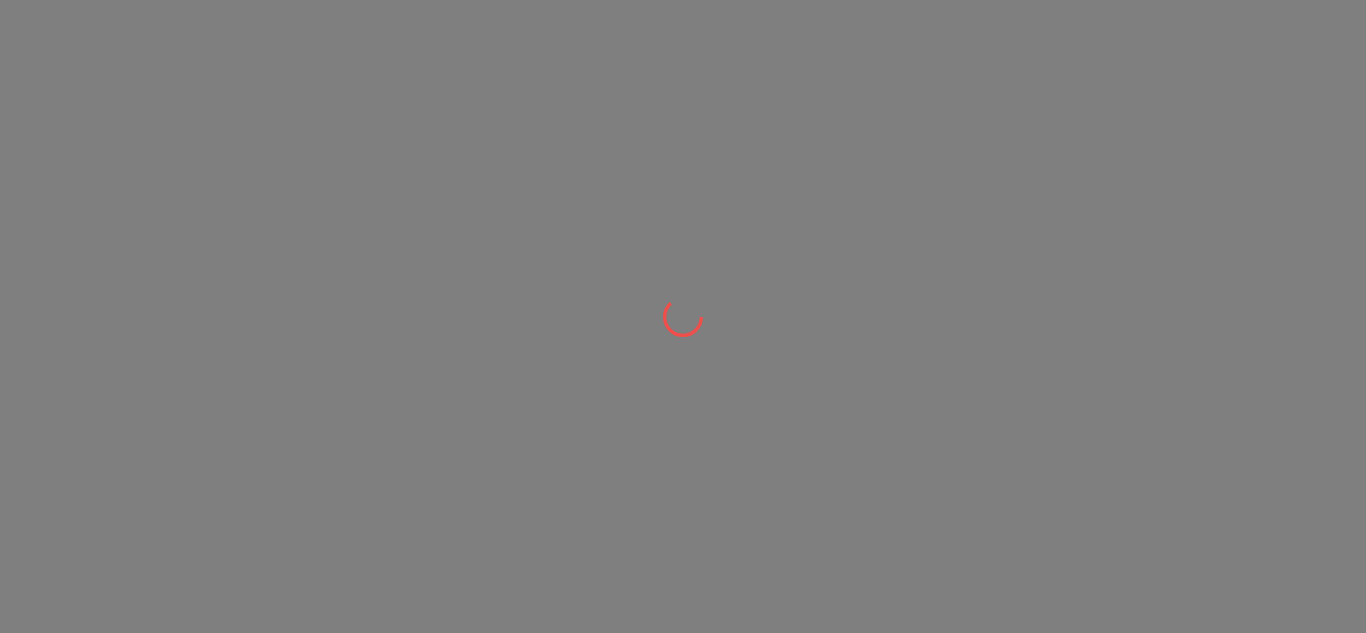 scroll, scrollTop: 0, scrollLeft: 0, axis: both 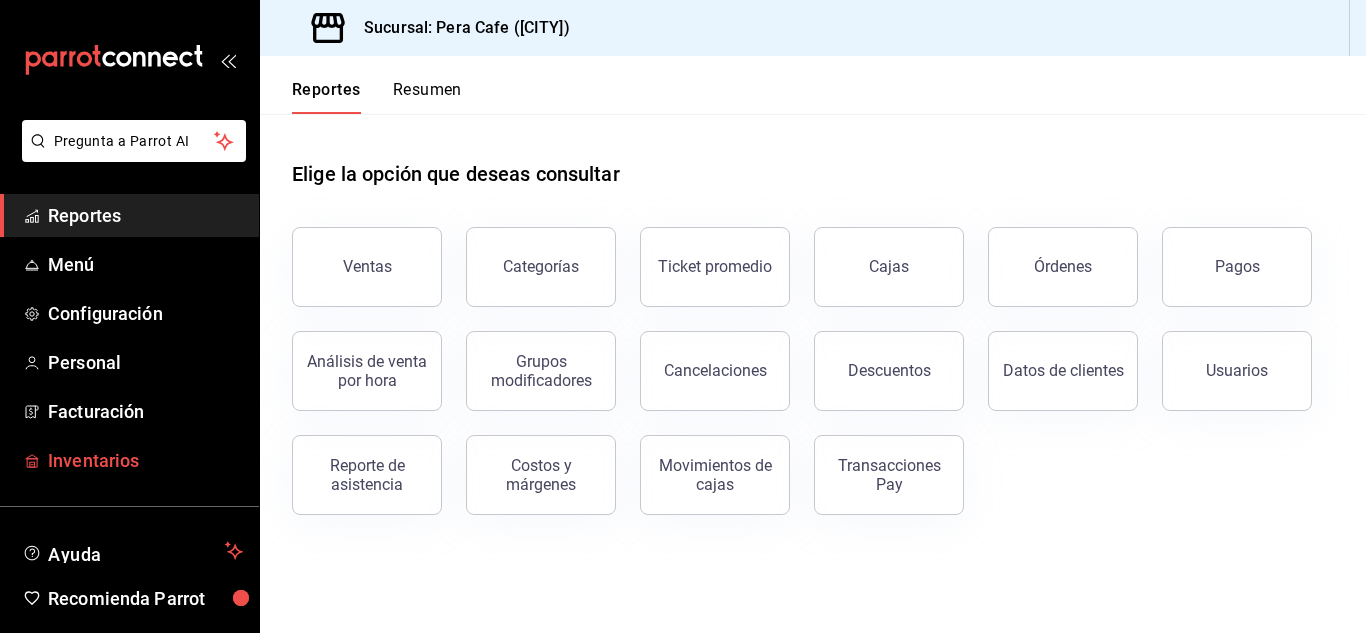 click on "Inventarios" at bounding box center [145, 460] 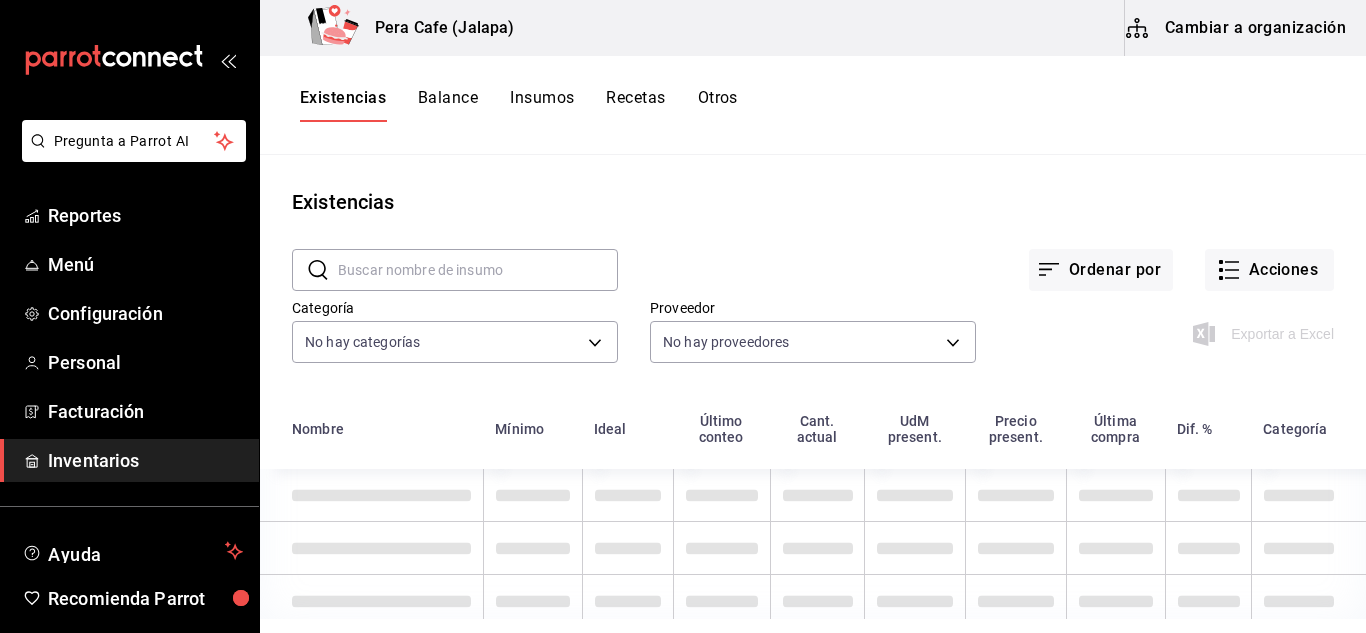 click on "Cambiar a organización" at bounding box center (1237, 28) 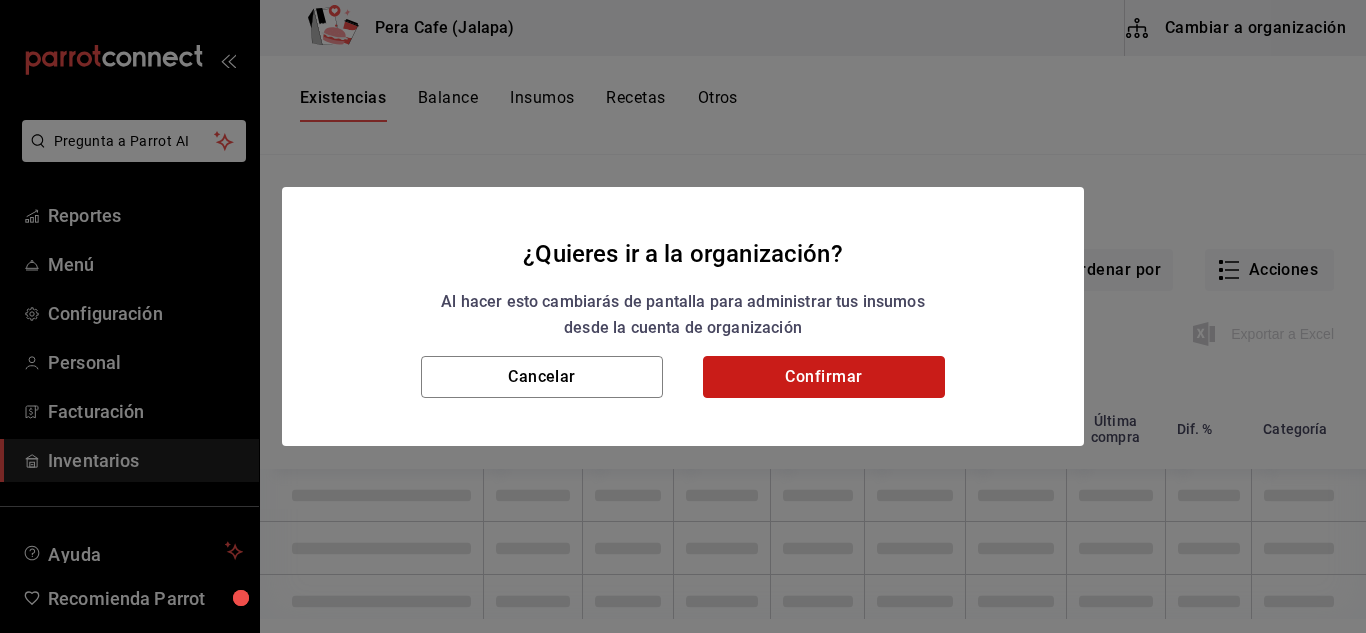 click on "Confirmar" at bounding box center (824, 377) 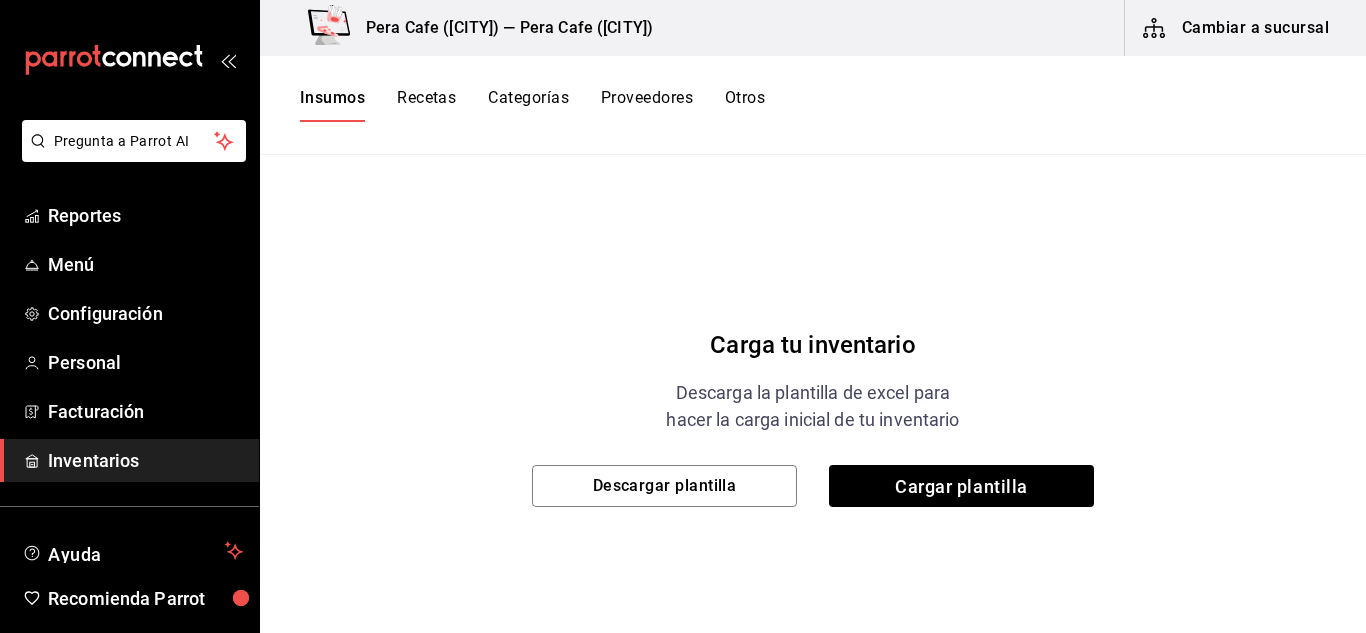 scroll, scrollTop: 98, scrollLeft: 0, axis: vertical 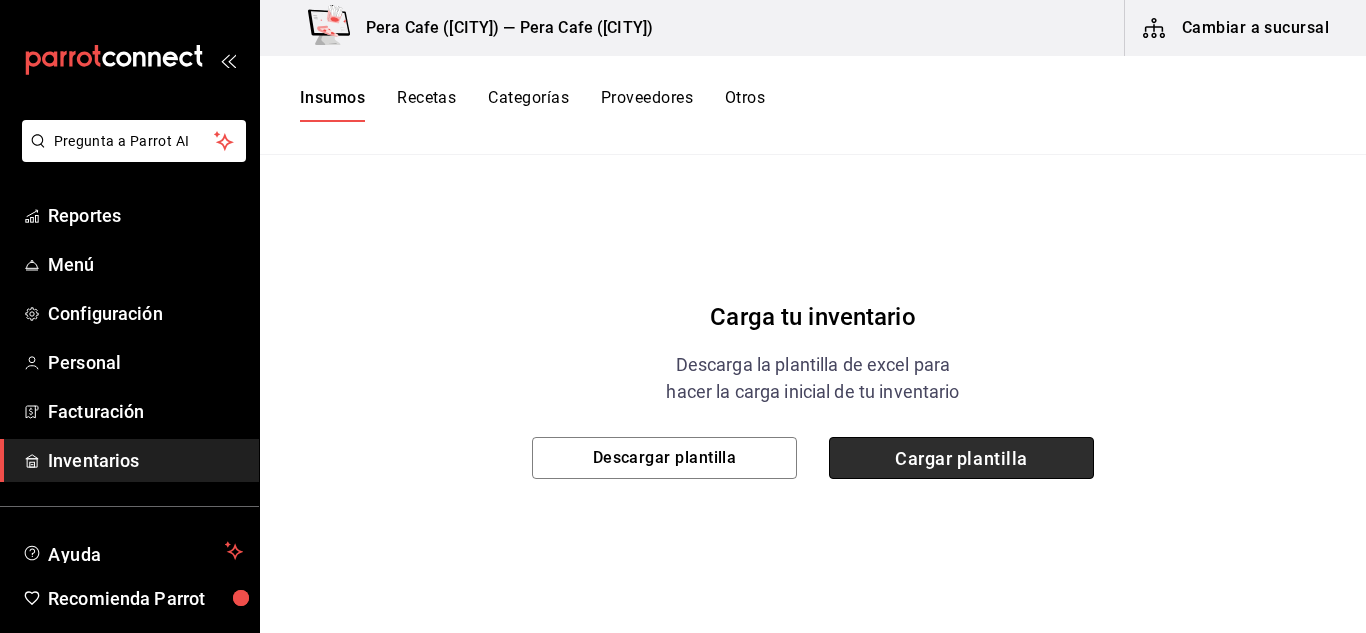 click on "Cargar plantilla" at bounding box center (961, 458) 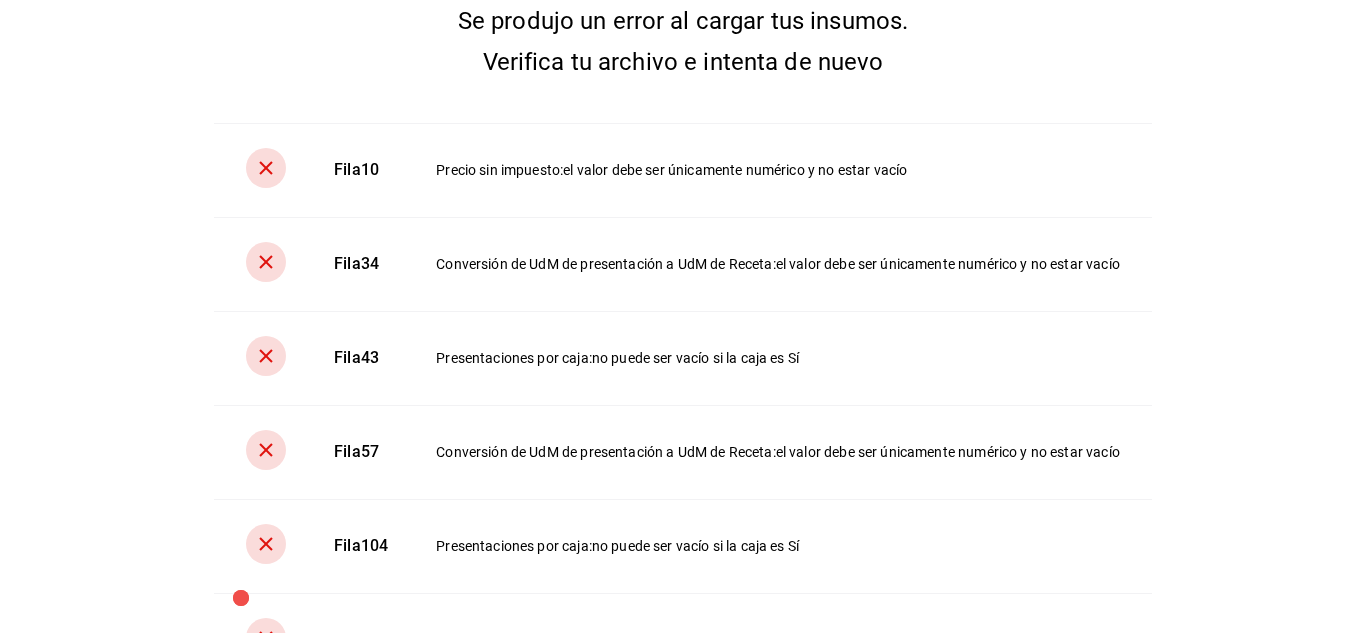 scroll, scrollTop: 170, scrollLeft: 0, axis: vertical 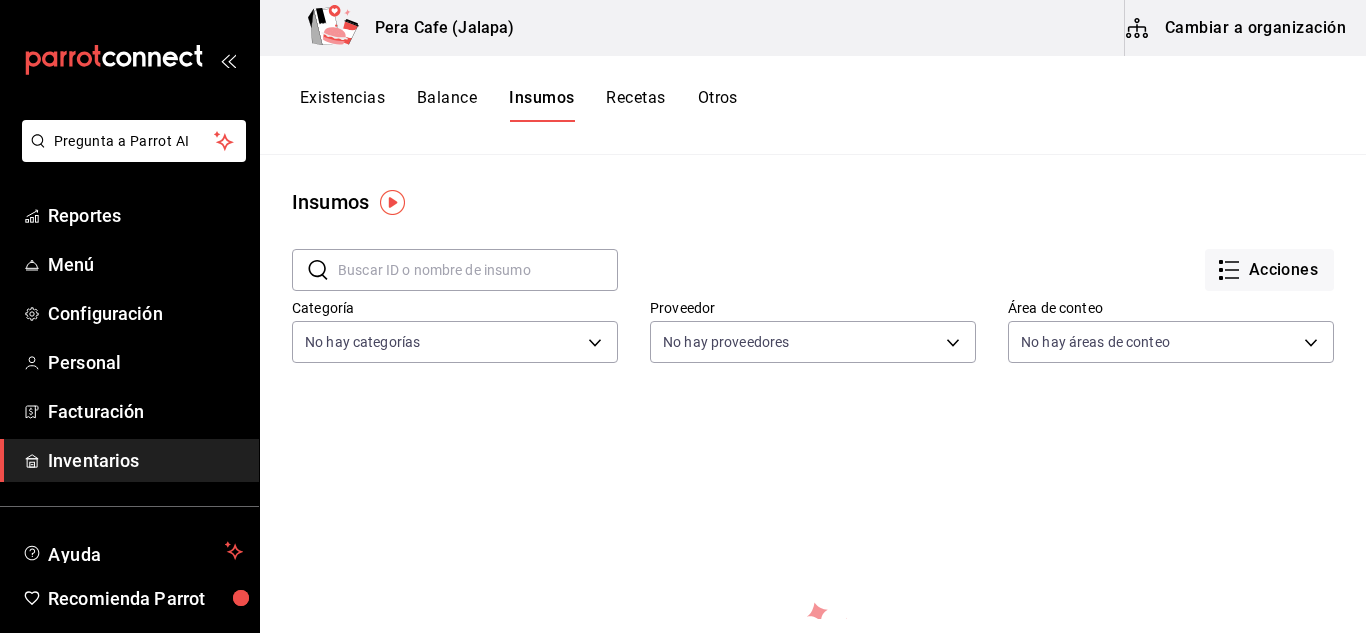 click on "Cambiar a organización" at bounding box center [1237, 28] 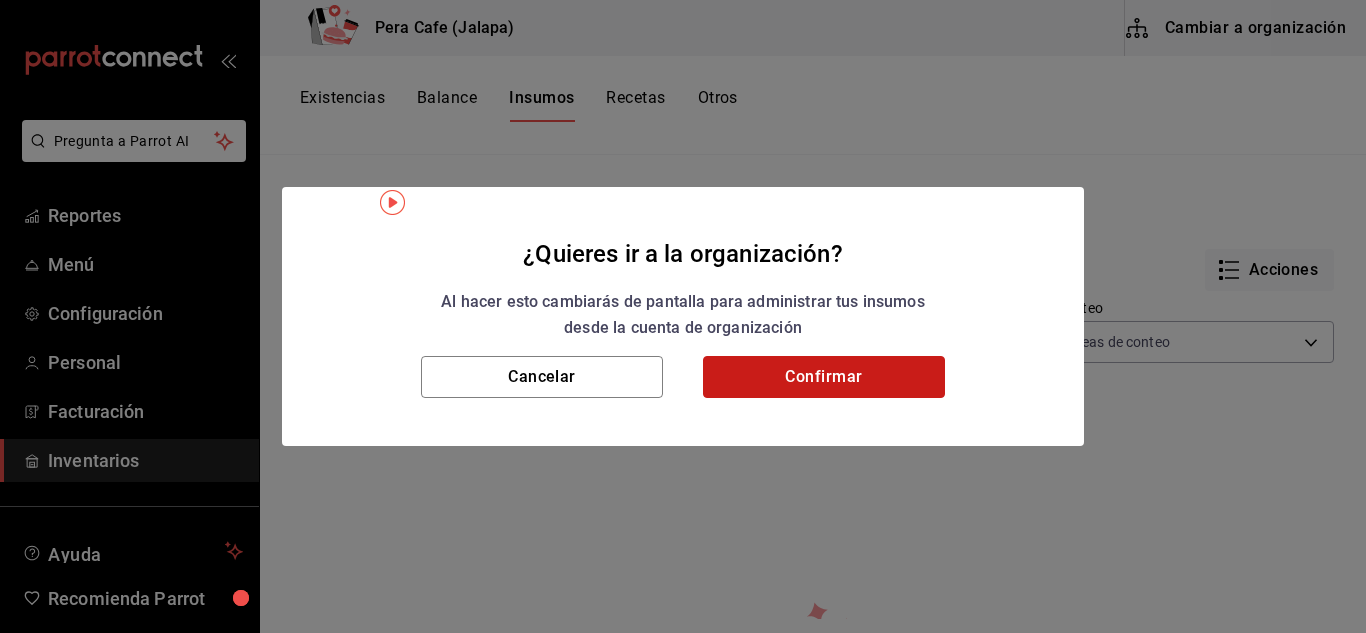 click on "Confirmar" at bounding box center [824, 377] 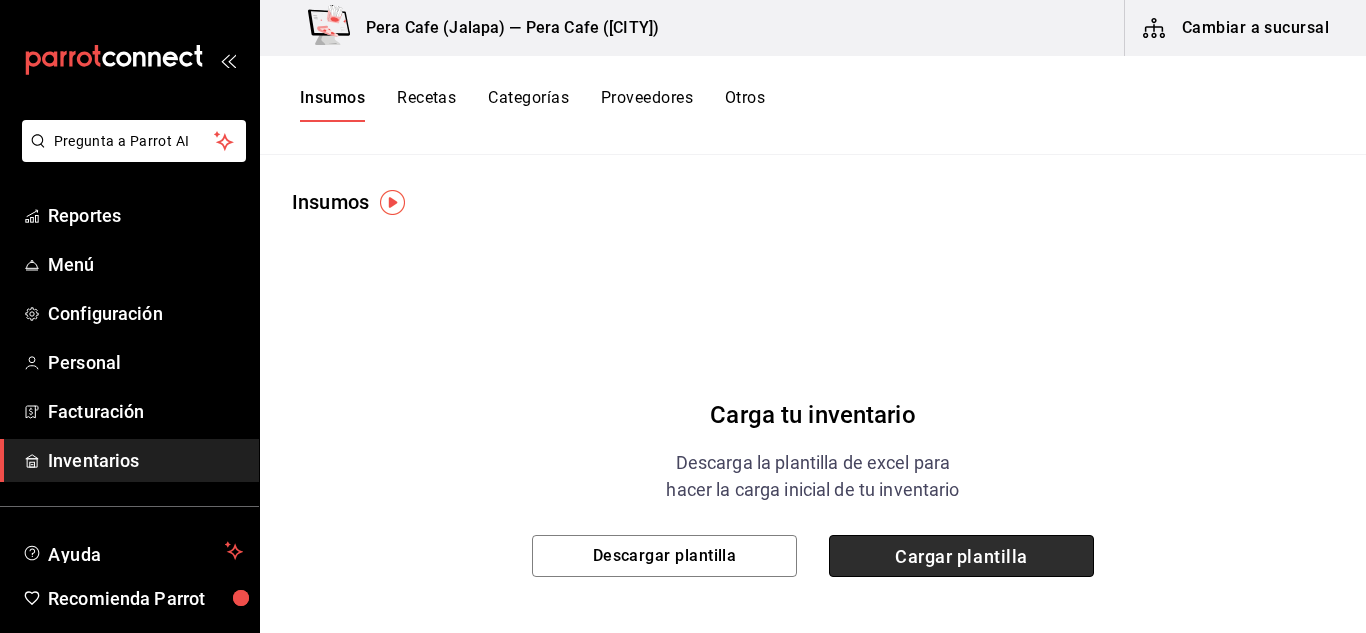 click on "Cargar plantilla" at bounding box center (961, 556) 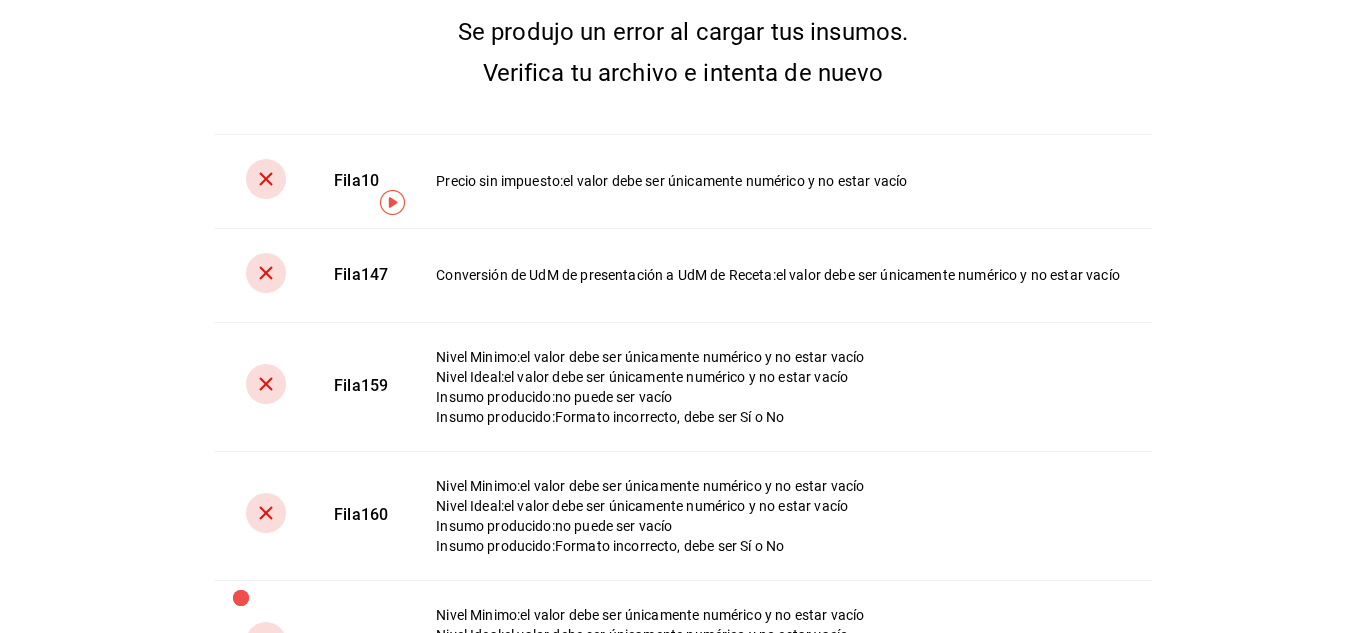 scroll, scrollTop: 98, scrollLeft: 0, axis: vertical 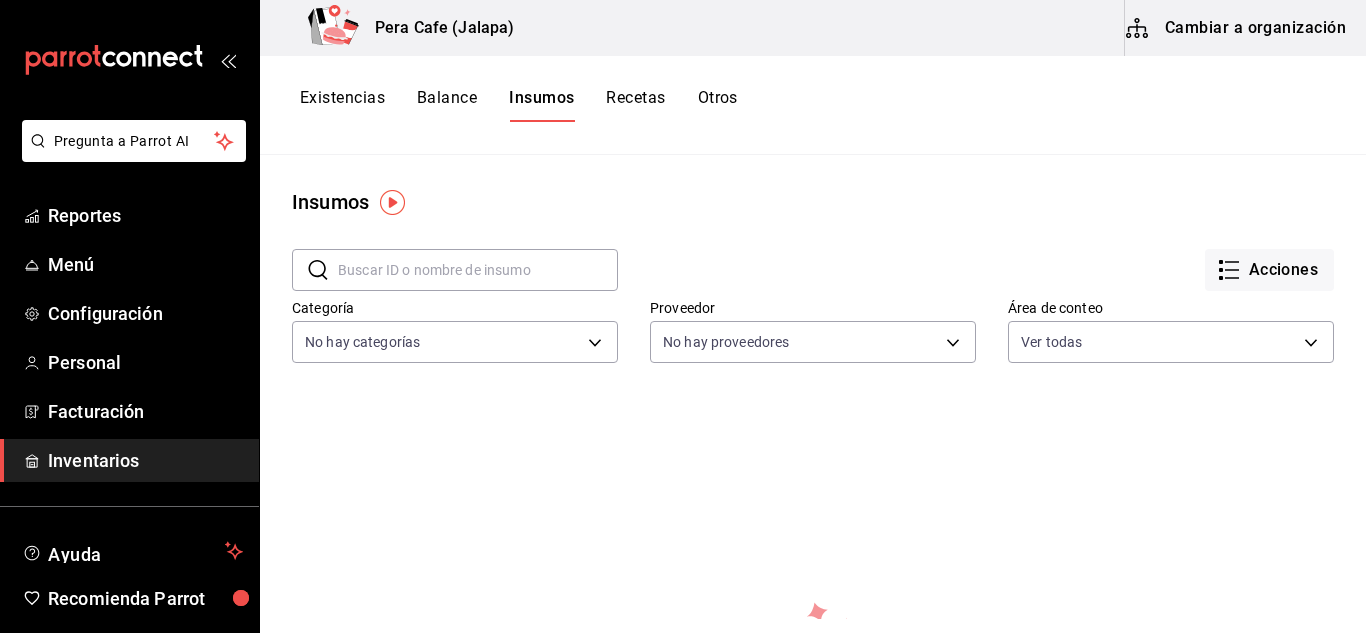 click on "Cambiar a organización" at bounding box center [1237, 28] 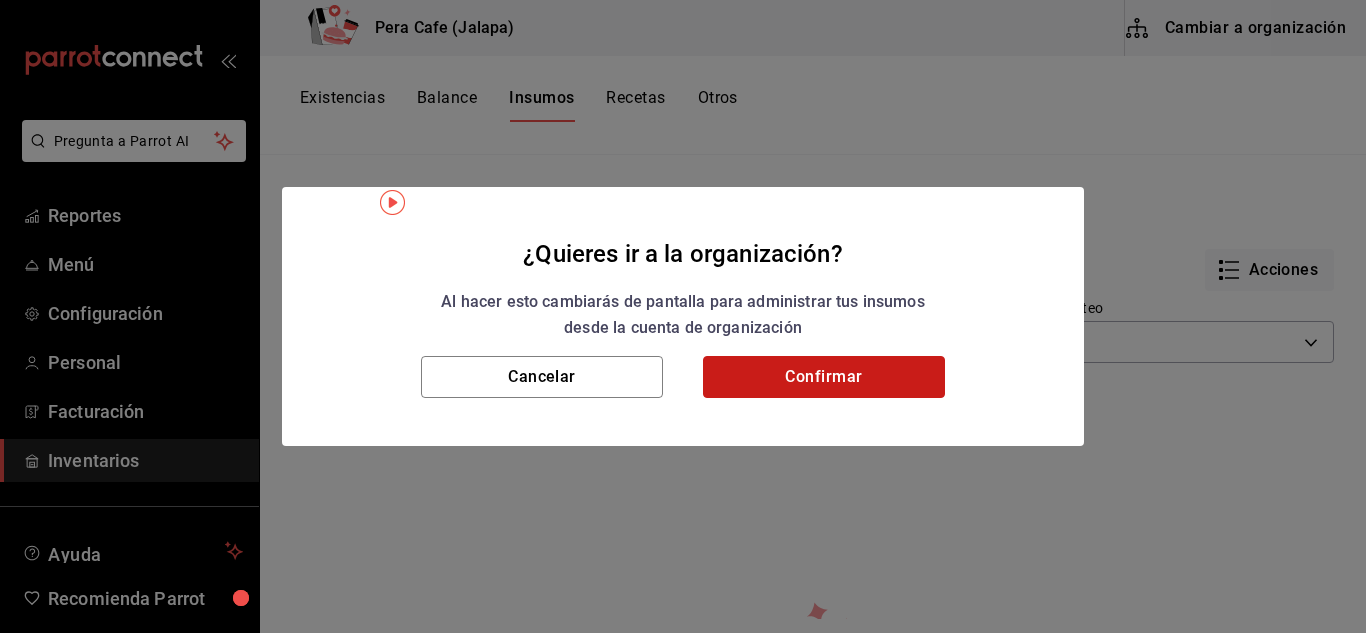 click on "Confirmar" at bounding box center [824, 377] 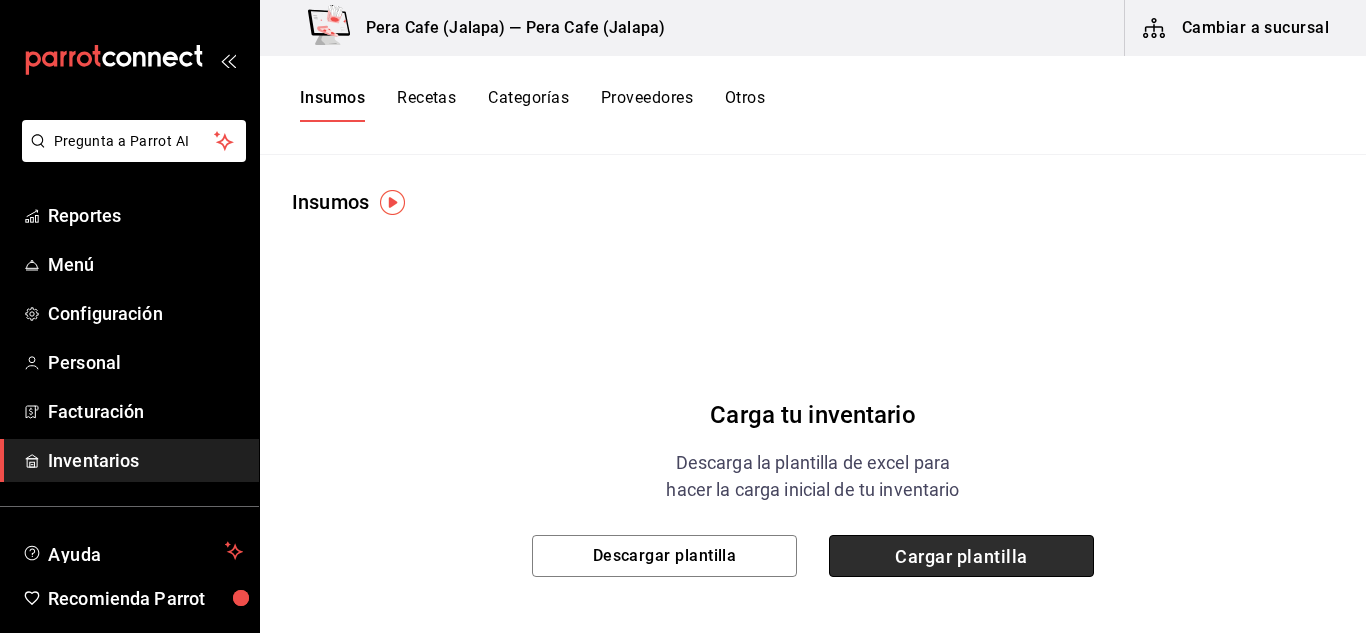 click on "Cargar plantilla" at bounding box center [961, 556] 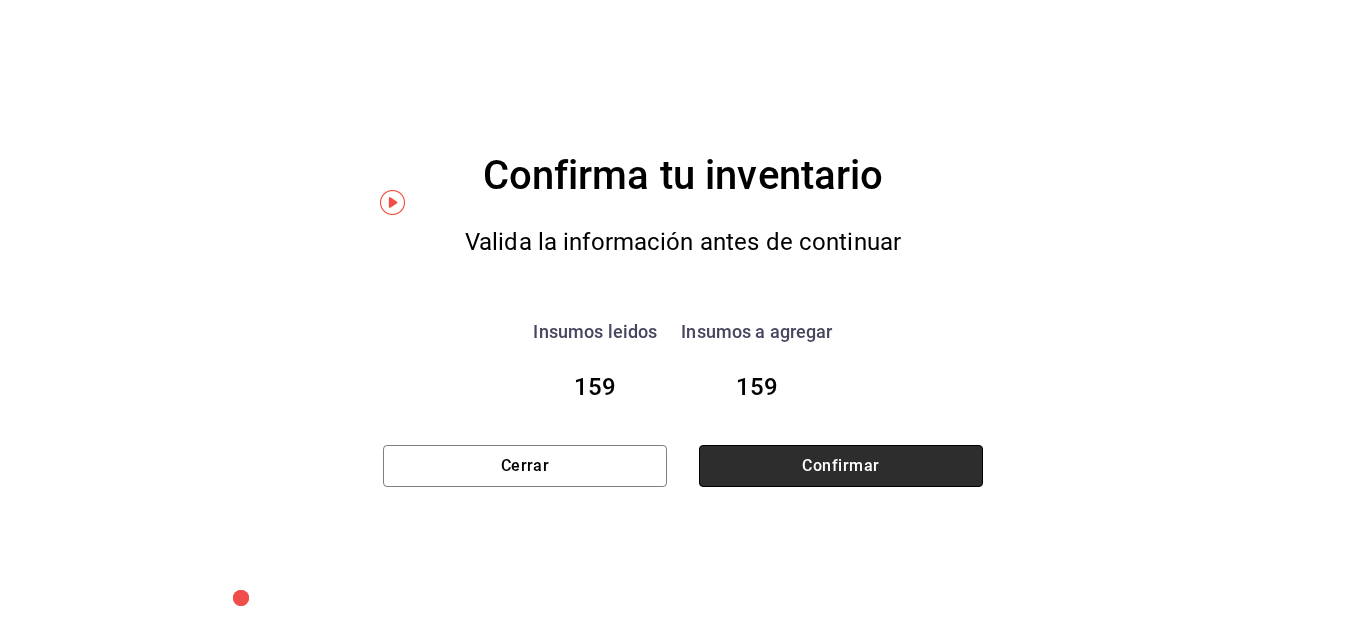 click on "Confirmar" at bounding box center (841, 466) 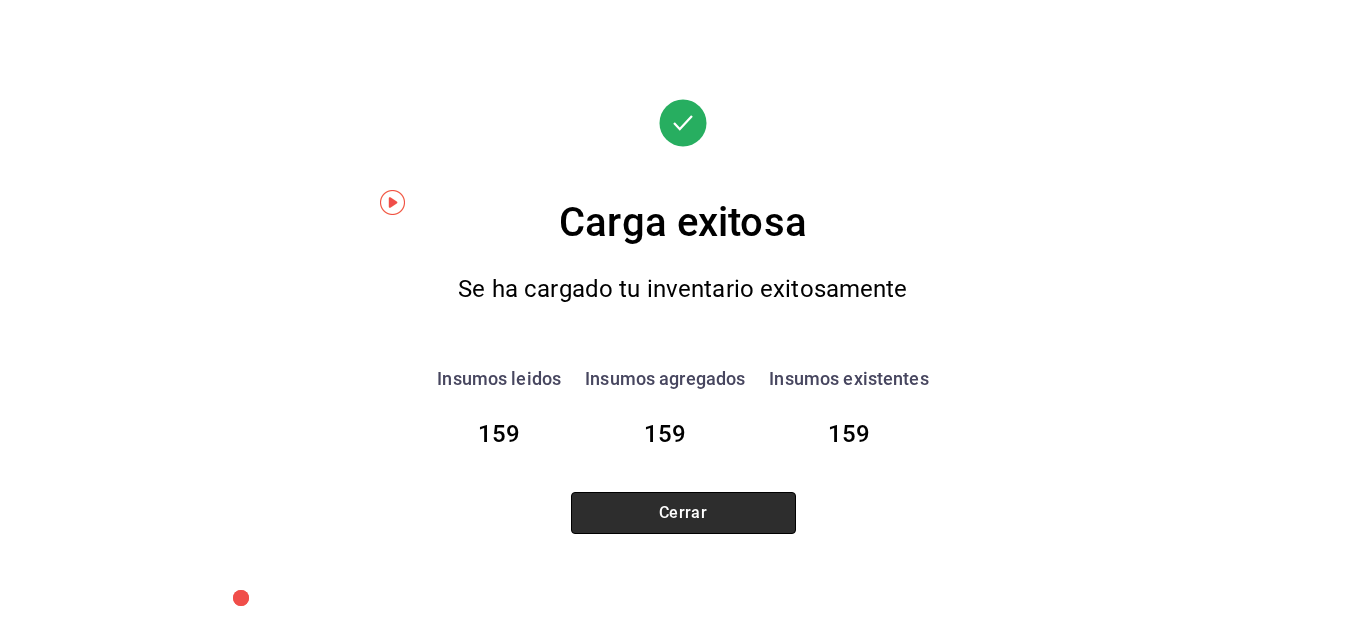 click on "Cerrar" at bounding box center [683, 513] 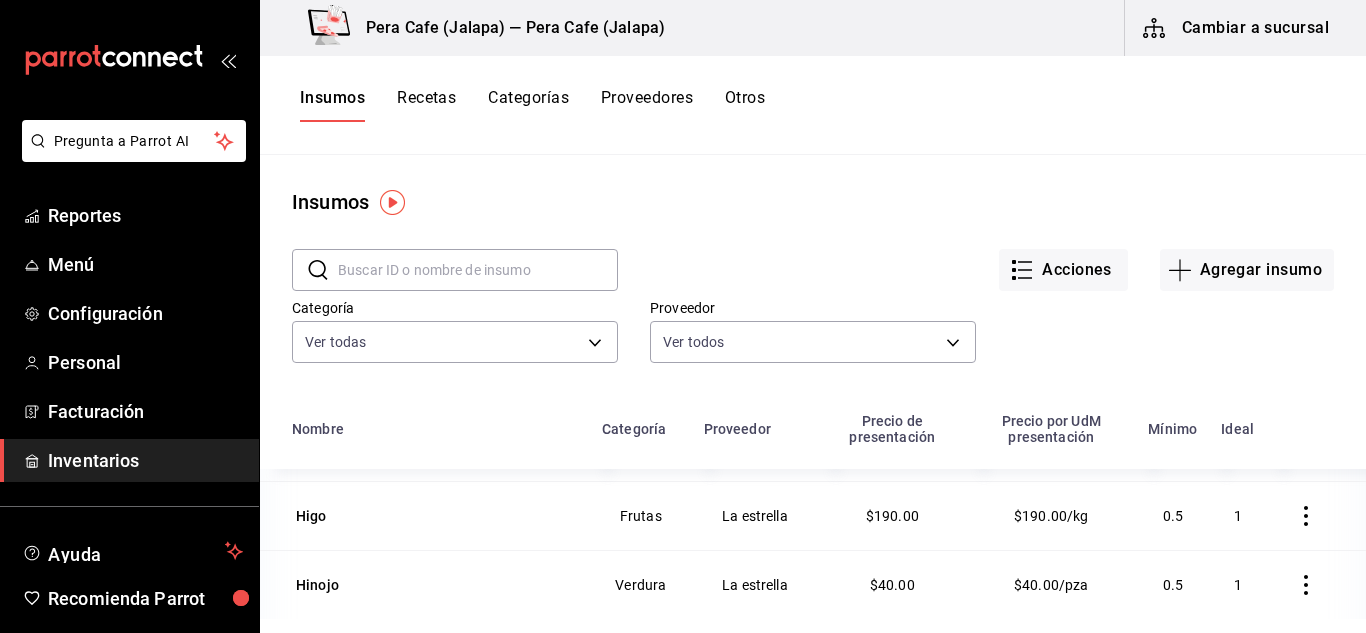 scroll, scrollTop: 4789, scrollLeft: 0, axis: vertical 